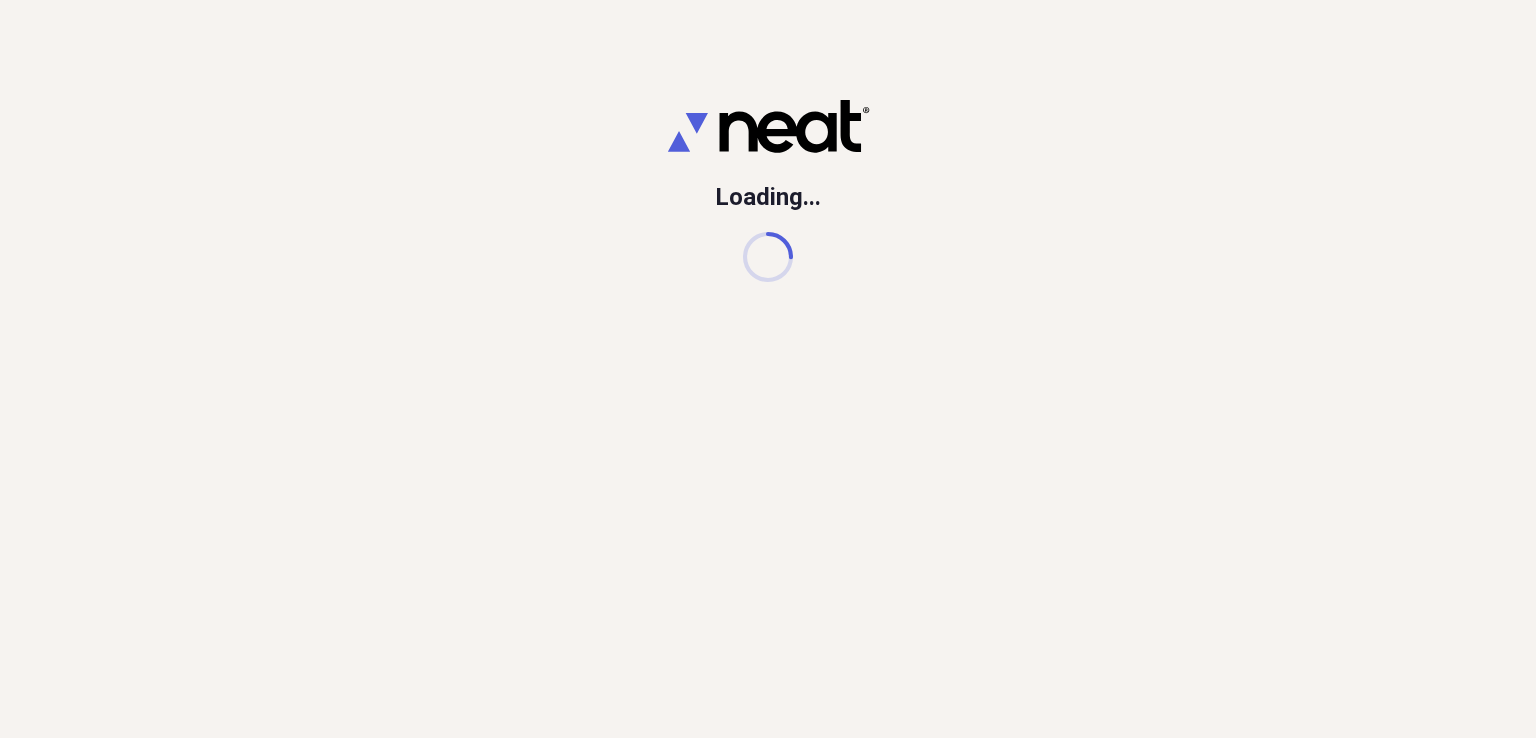 scroll, scrollTop: 0, scrollLeft: 0, axis: both 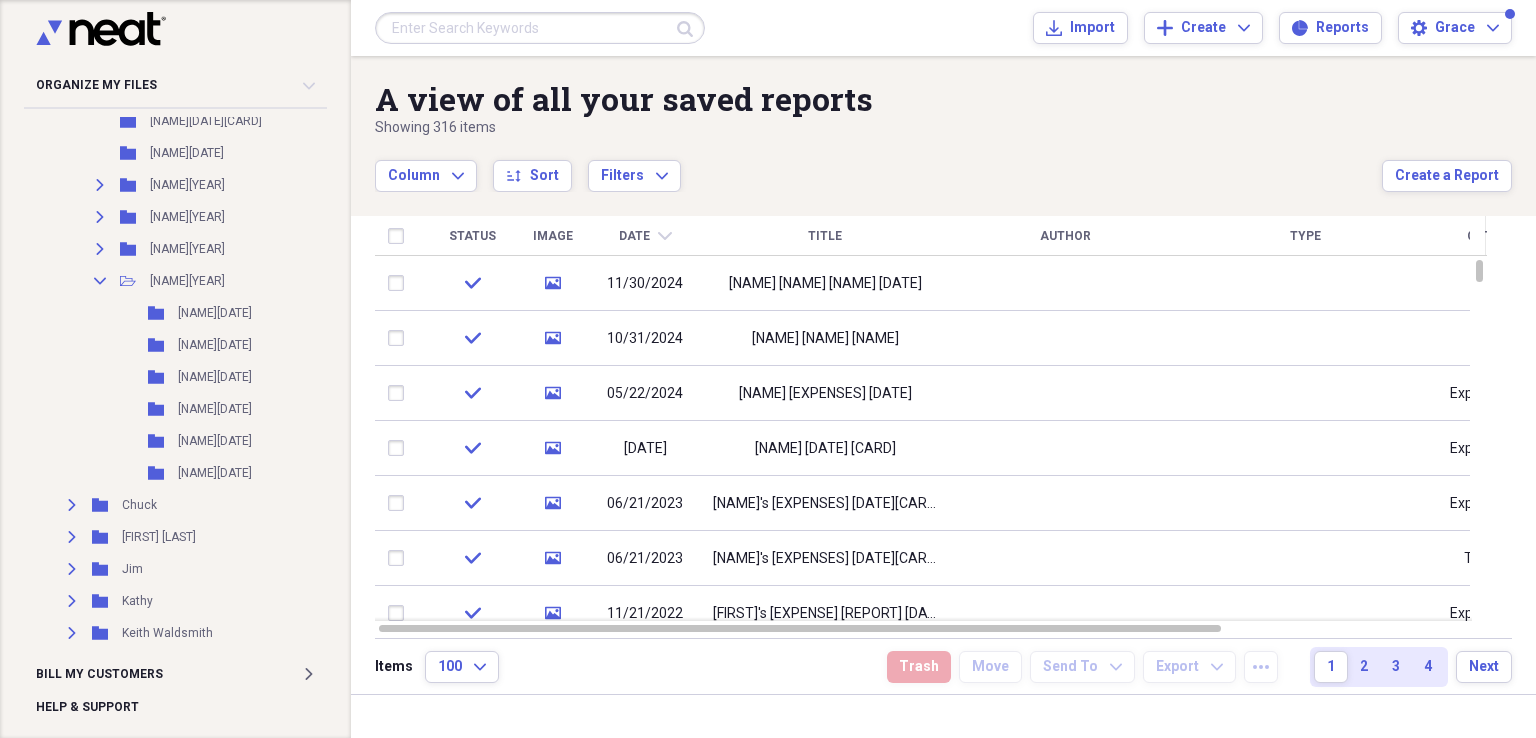 drag, startPoint x: 203, startPoint y: 477, endPoint x: 375, endPoint y: 473, distance: 172.04651 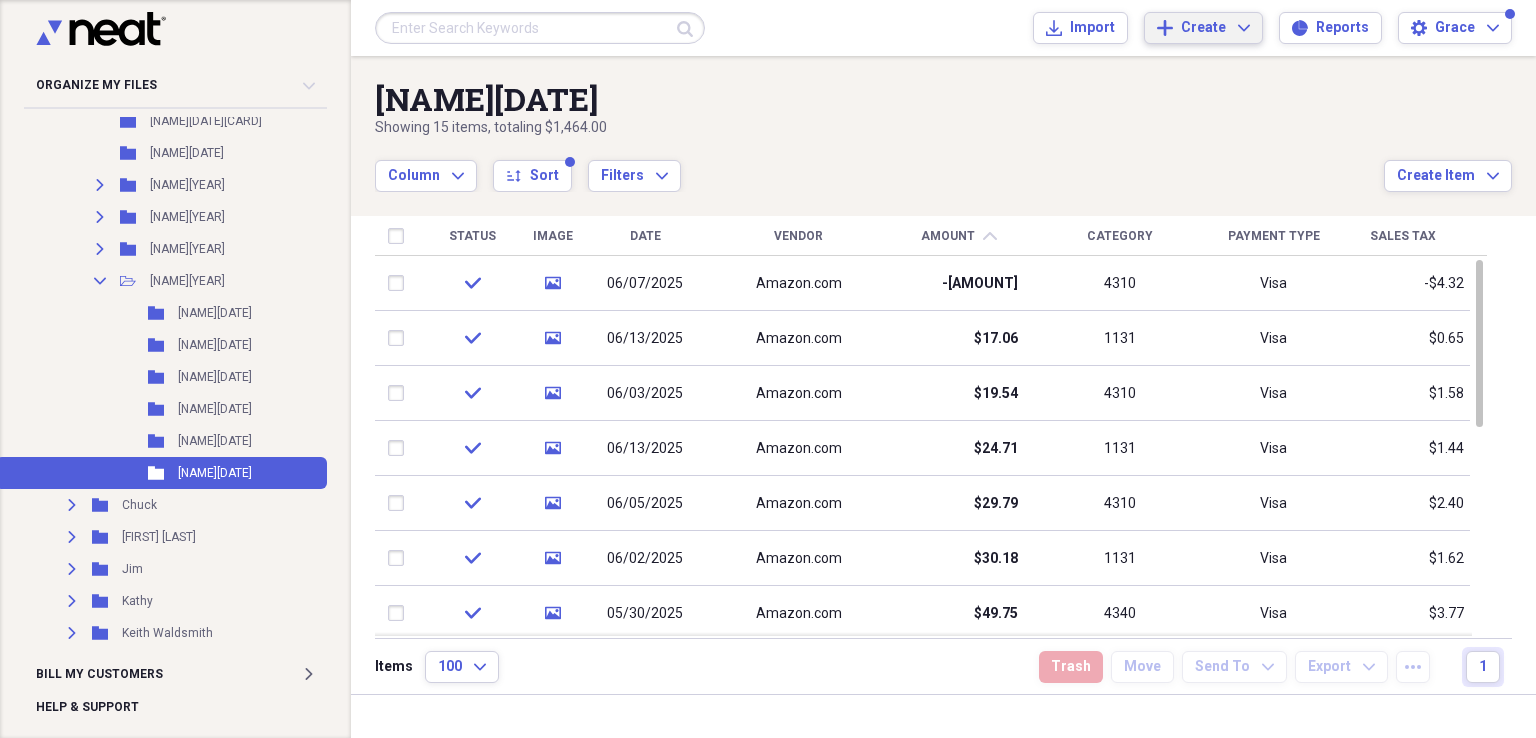 click on "Add Create Expand" at bounding box center (1203, 28) 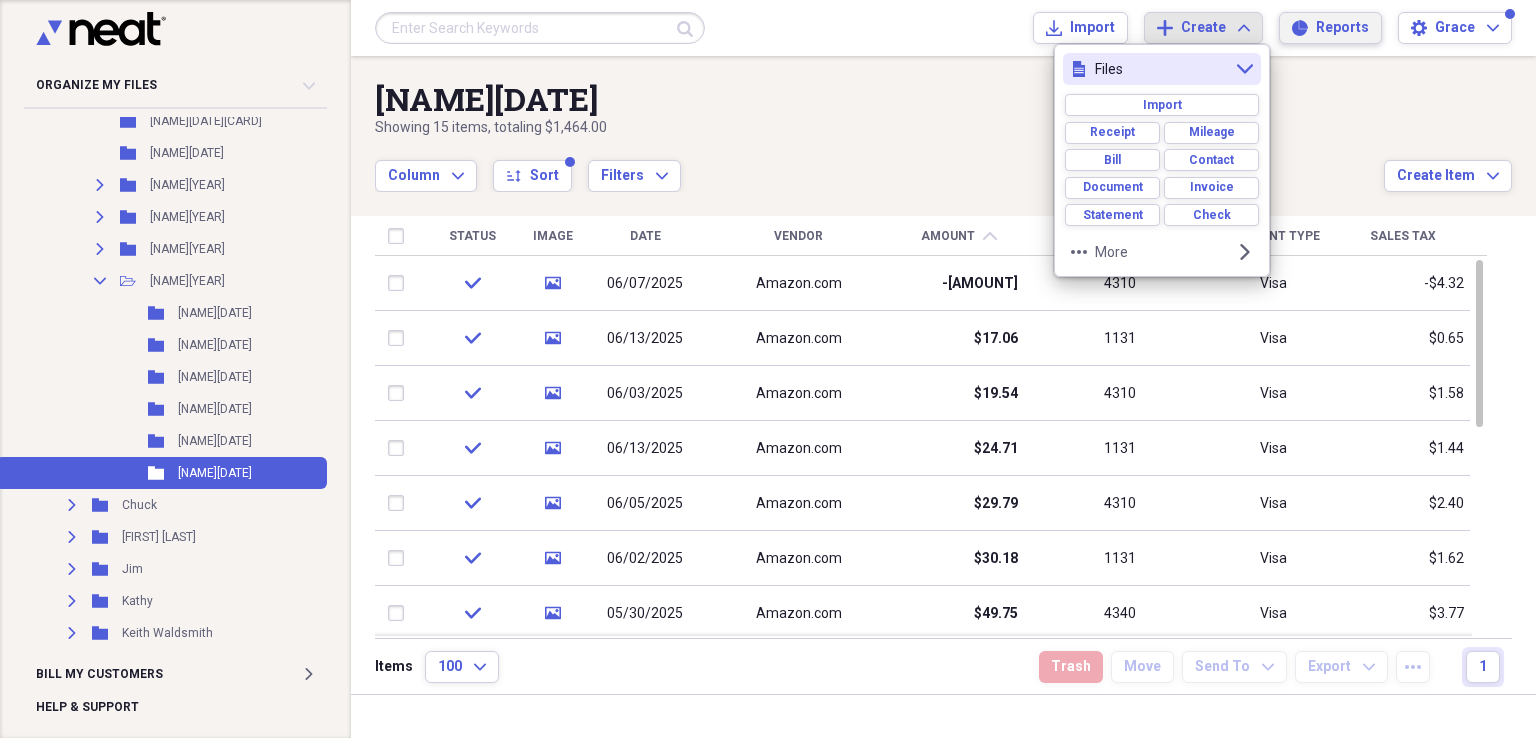 click on "Reports" at bounding box center (1342, 28) 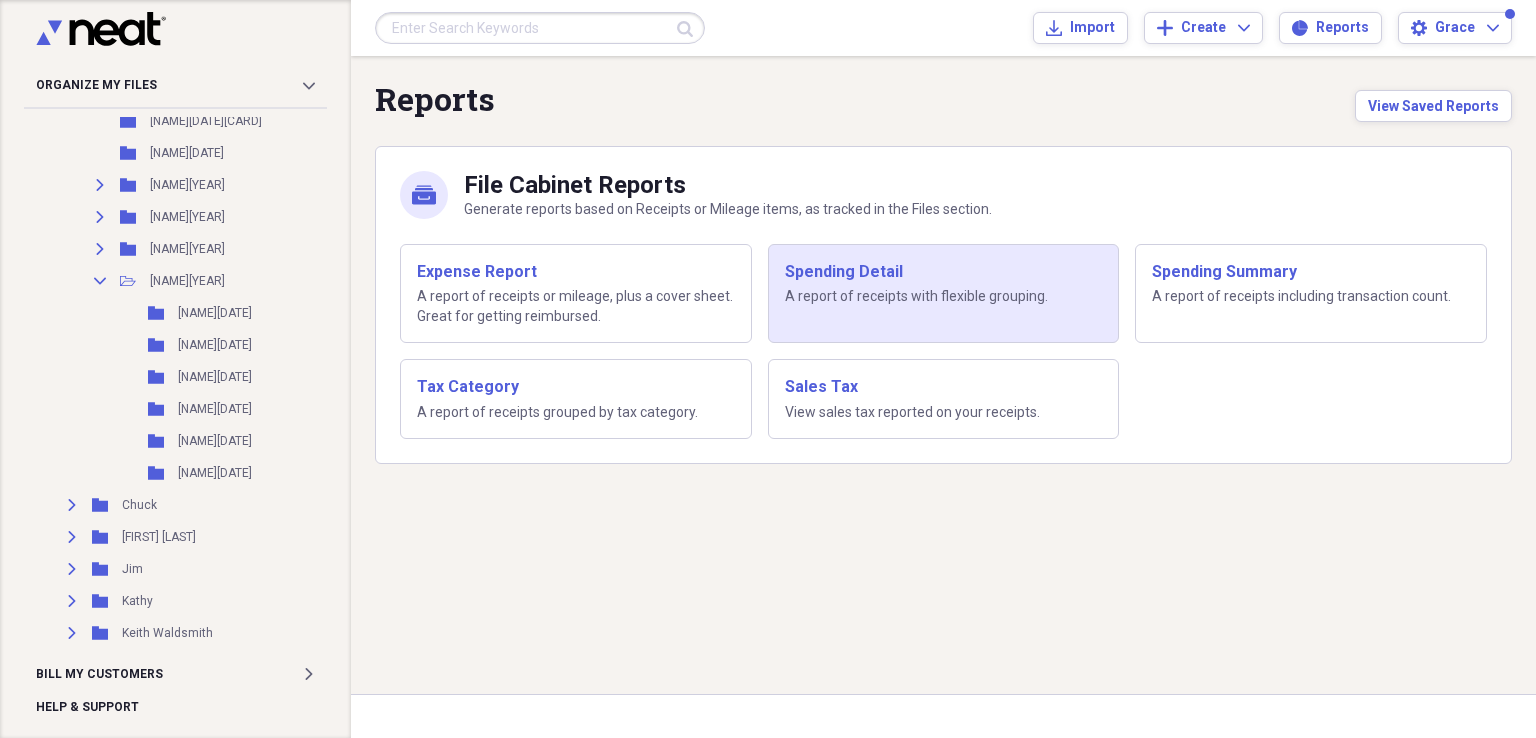click on "A report of receipts with flexible grouping." at bounding box center [944, 297] 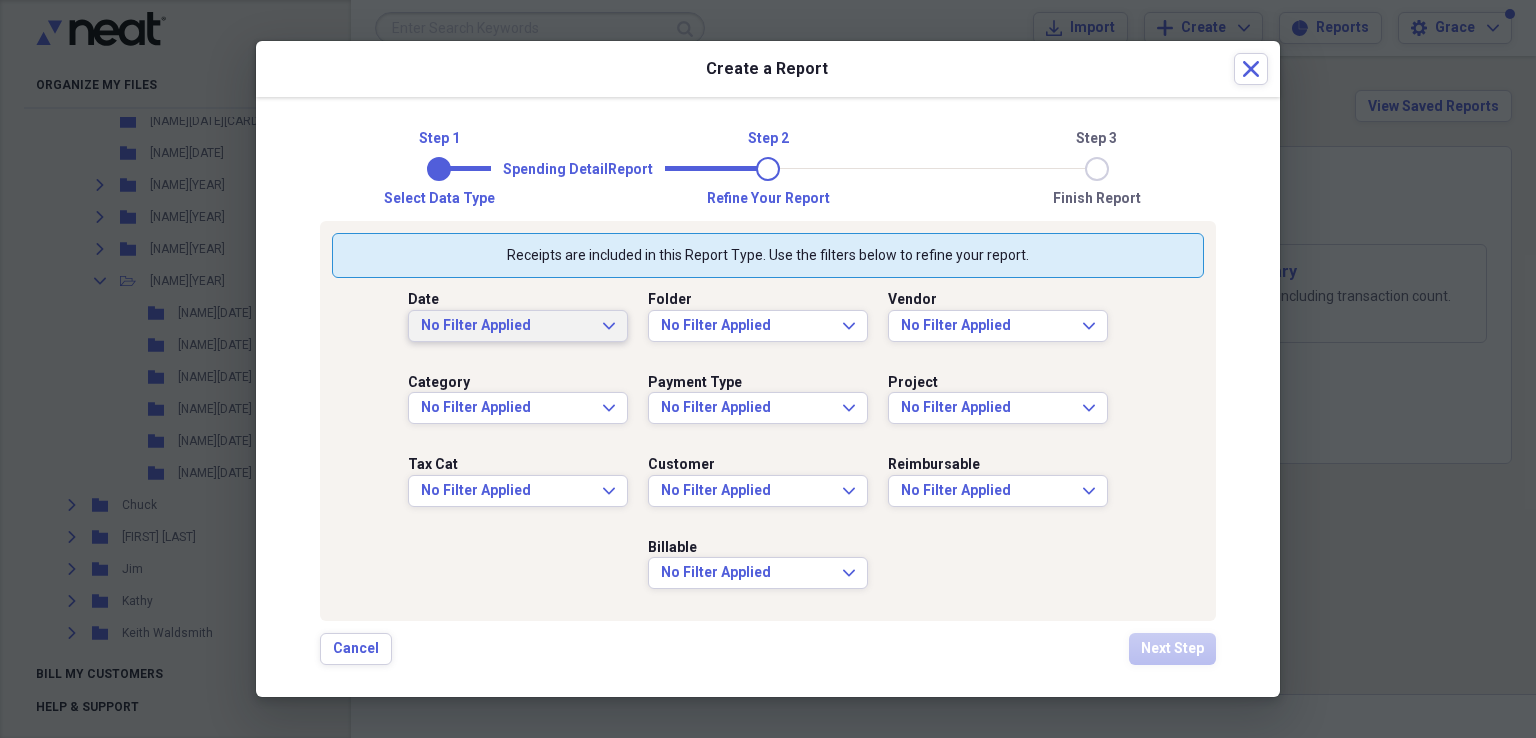 click on "No Filter Applied Expand" at bounding box center (518, 326) 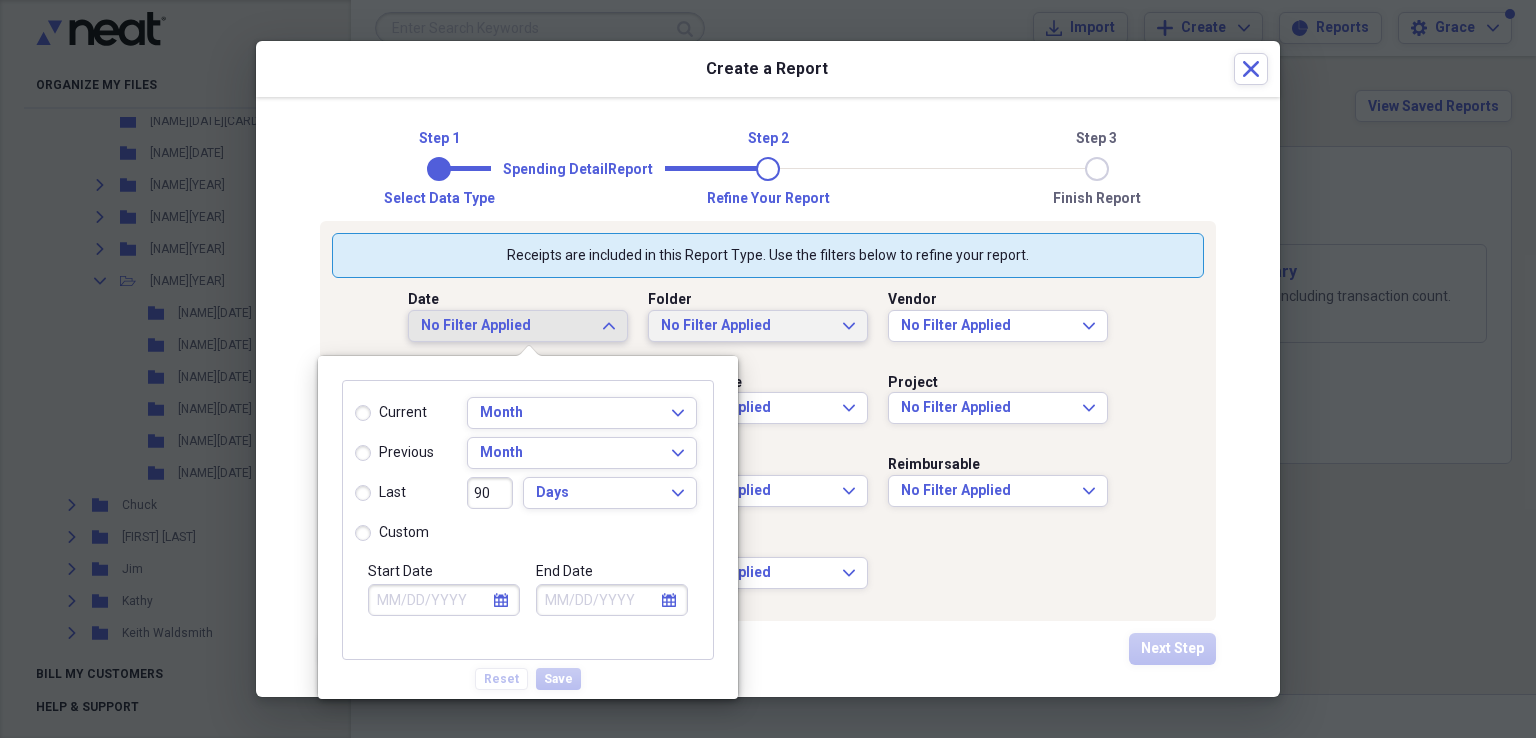 click on "No Filter Applied" at bounding box center [746, 326] 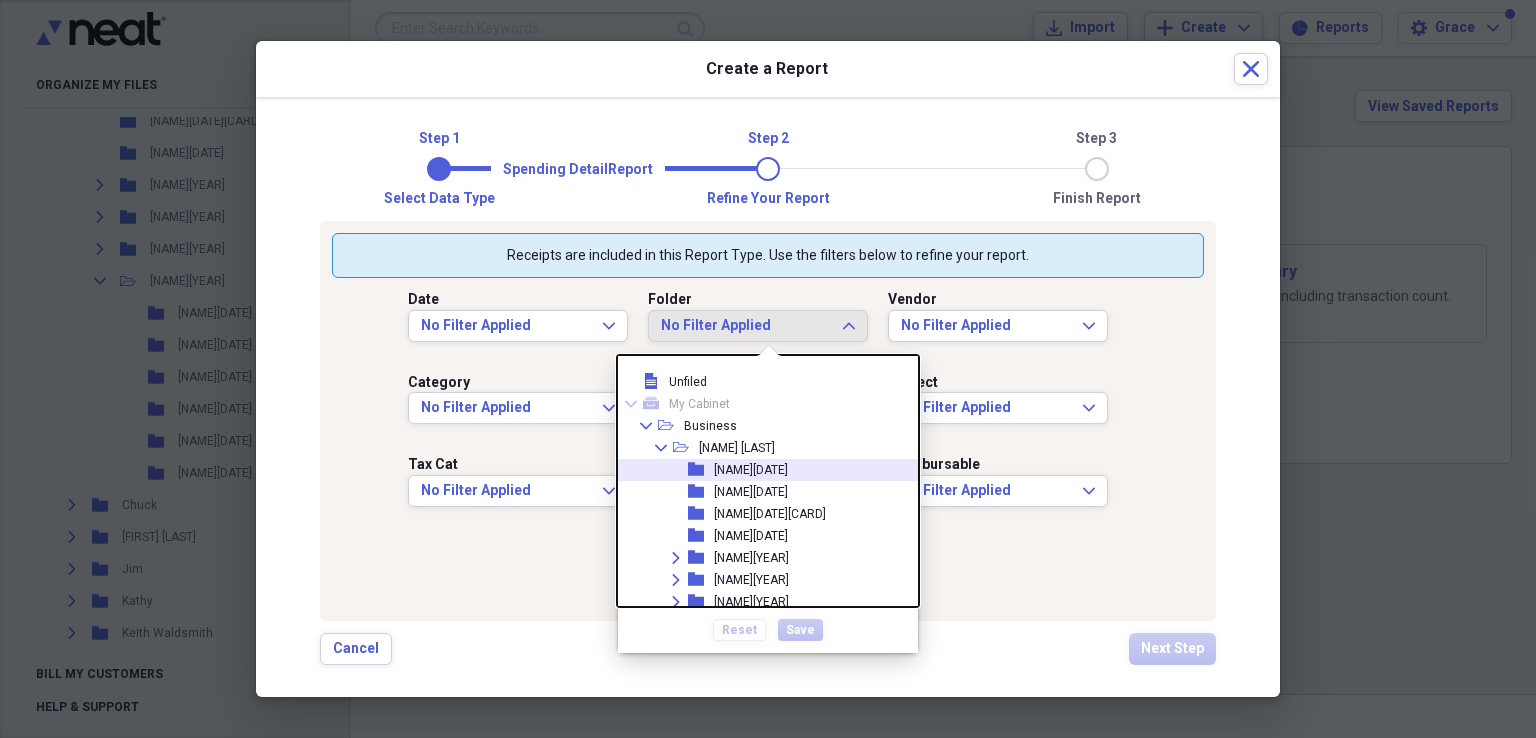 scroll, scrollTop: 200, scrollLeft: 0, axis: vertical 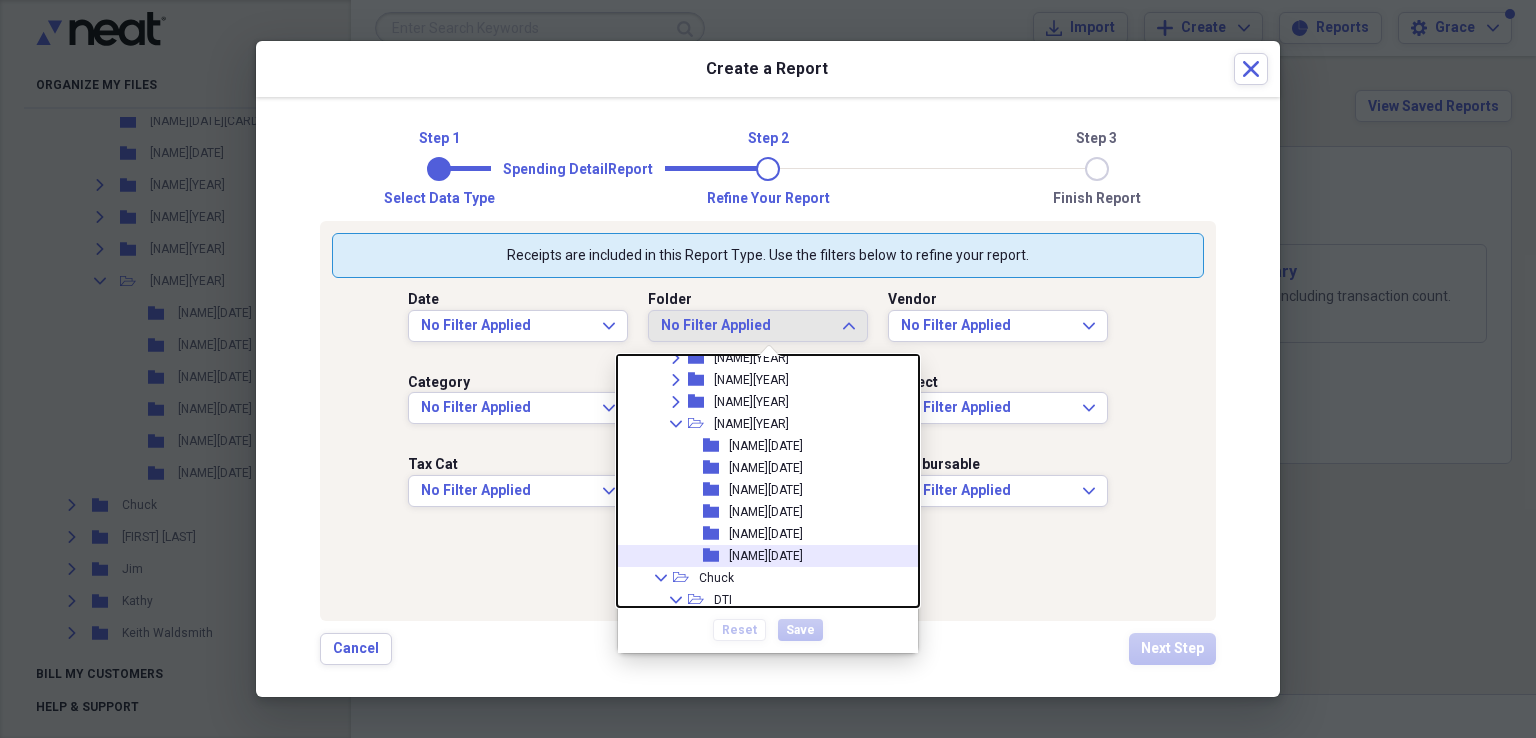 click on "Andrew20250622" at bounding box center (766, 556) 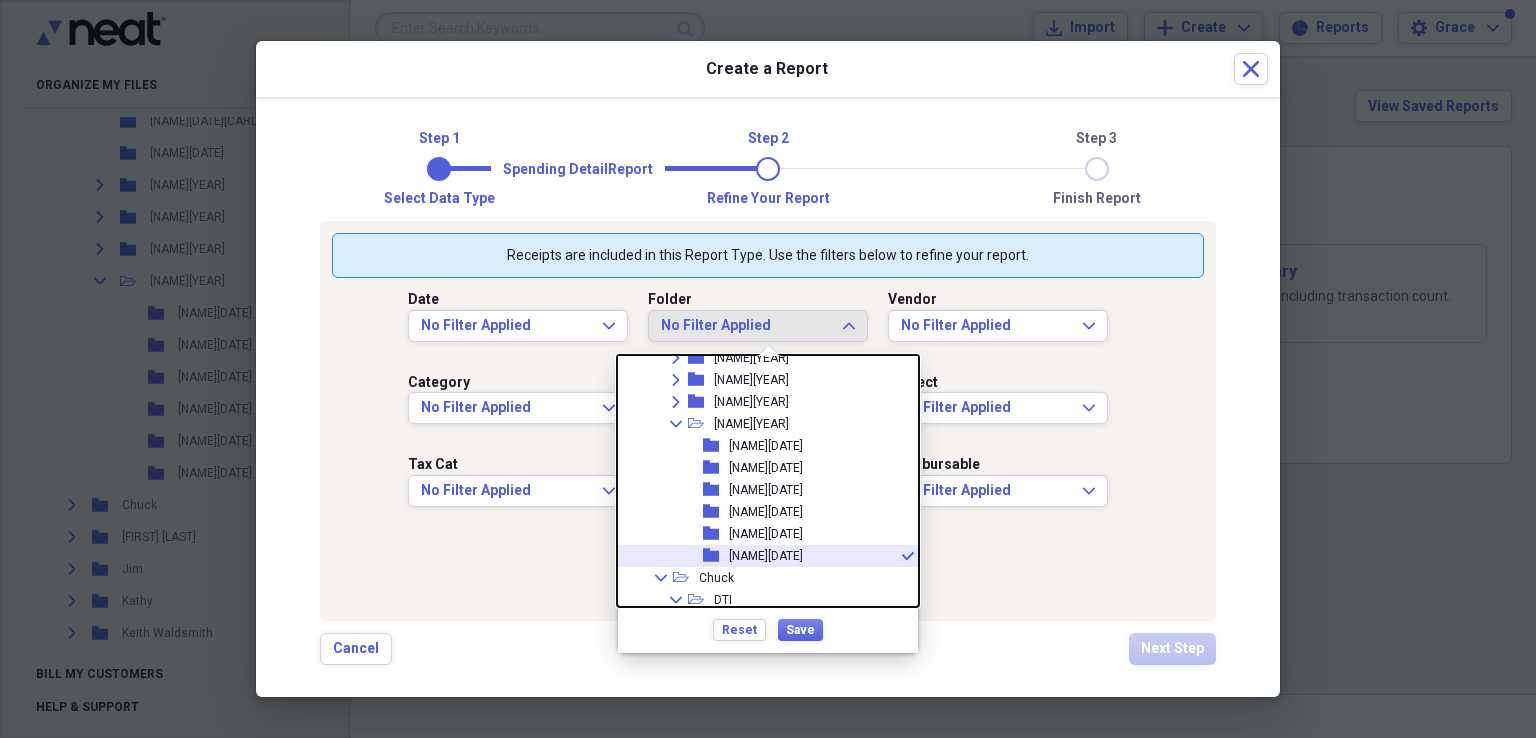 click on "Andrew20250622" at bounding box center (766, 556) 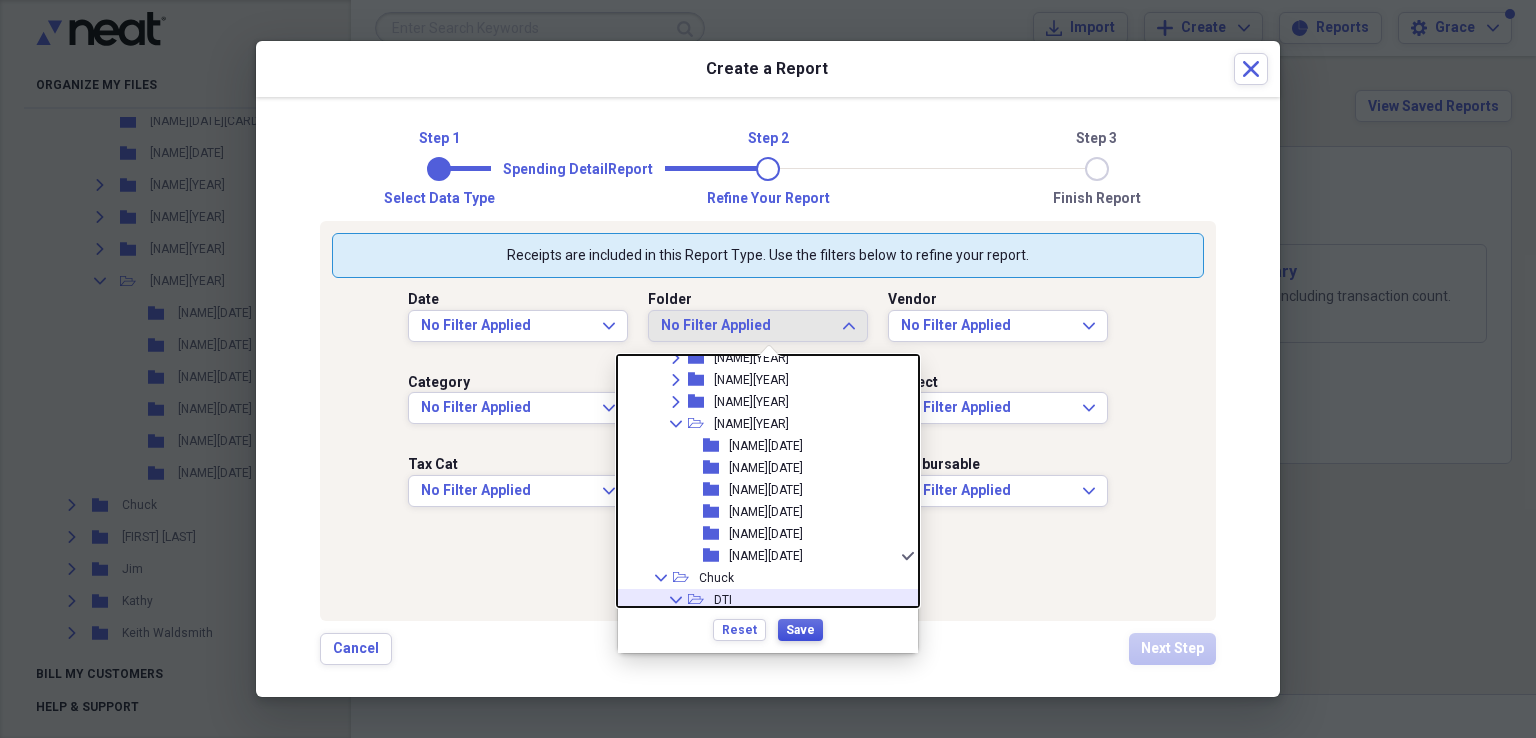 click on "Save" at bounding box center (800, 630) 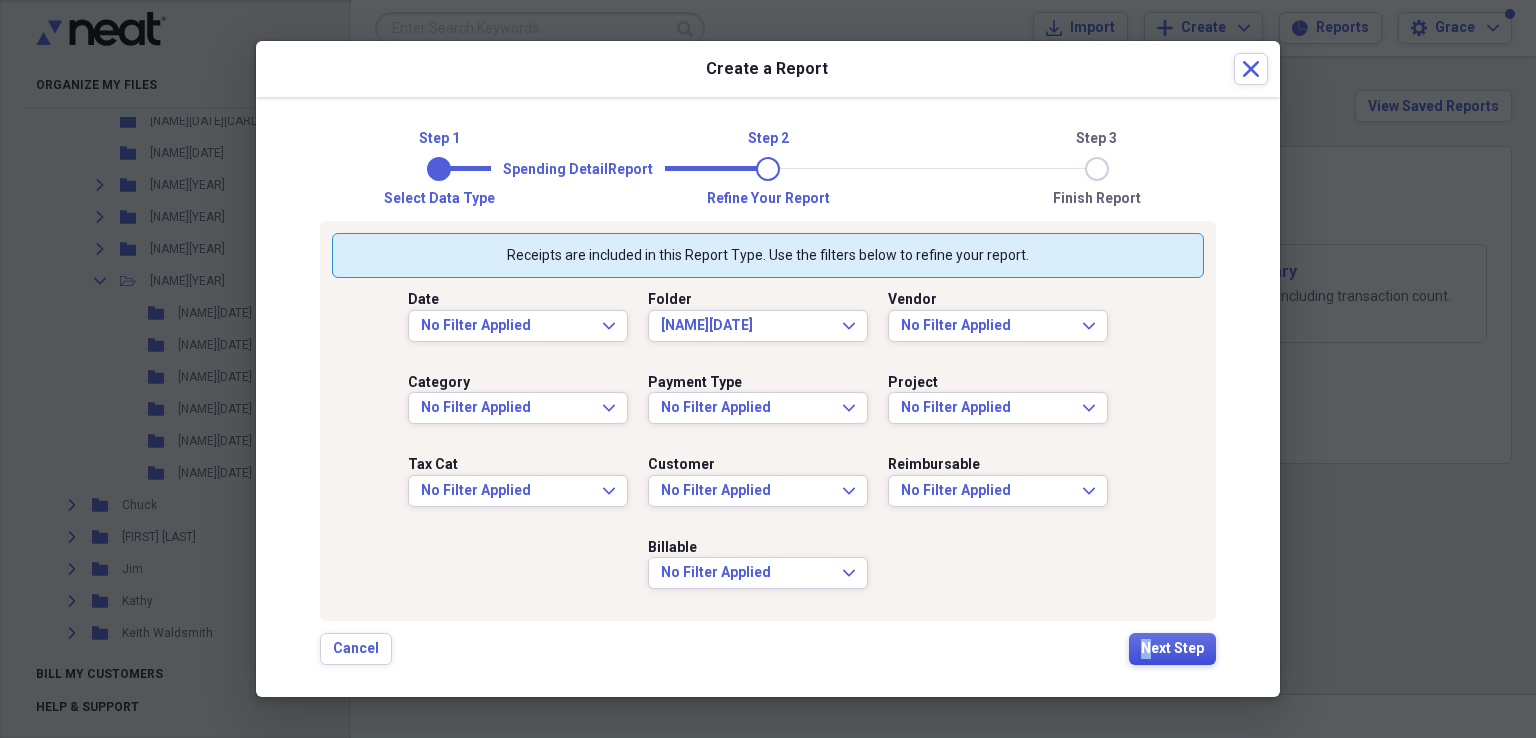 click on "Next Step" at bounding box center [1172, 649] 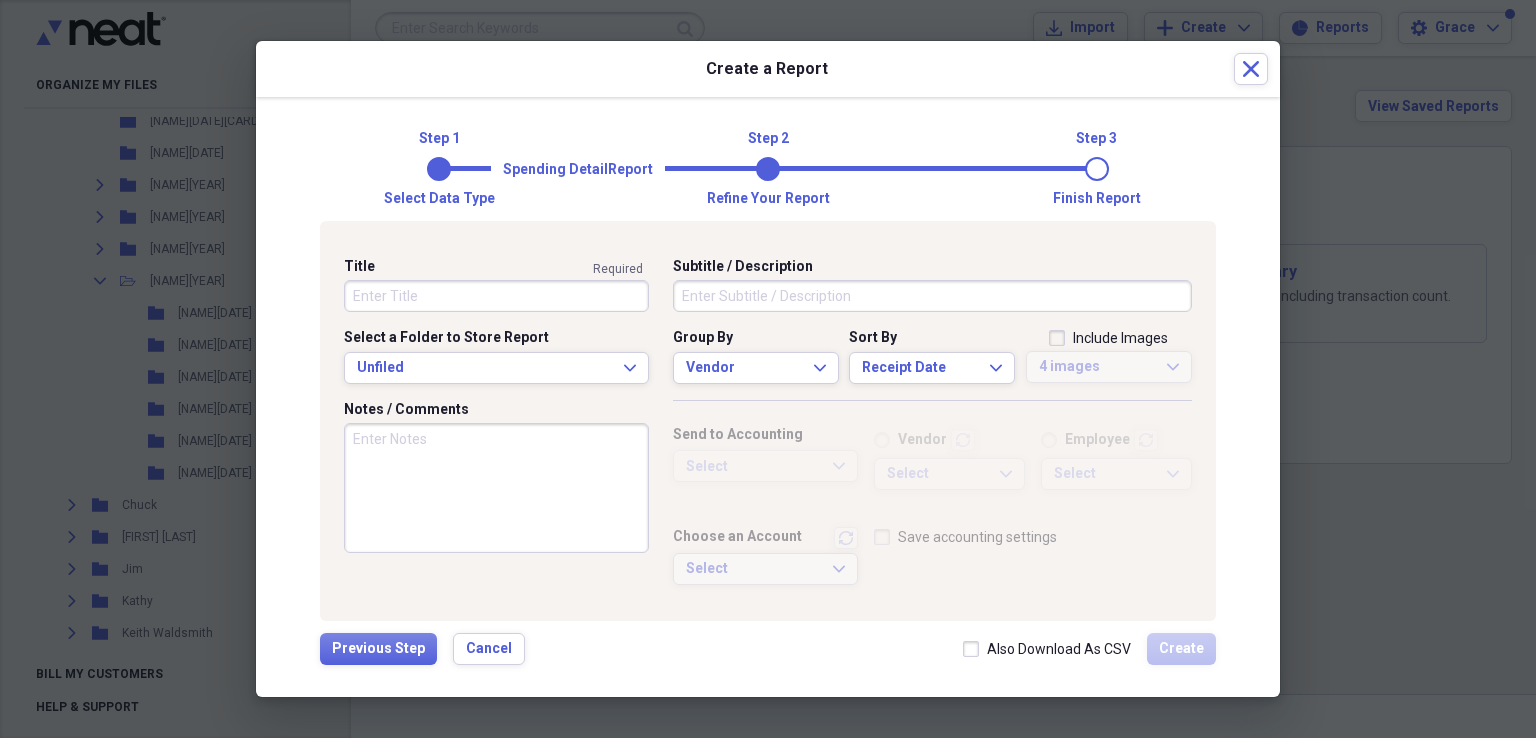 click on "Title" at bounding box center (496, 296) 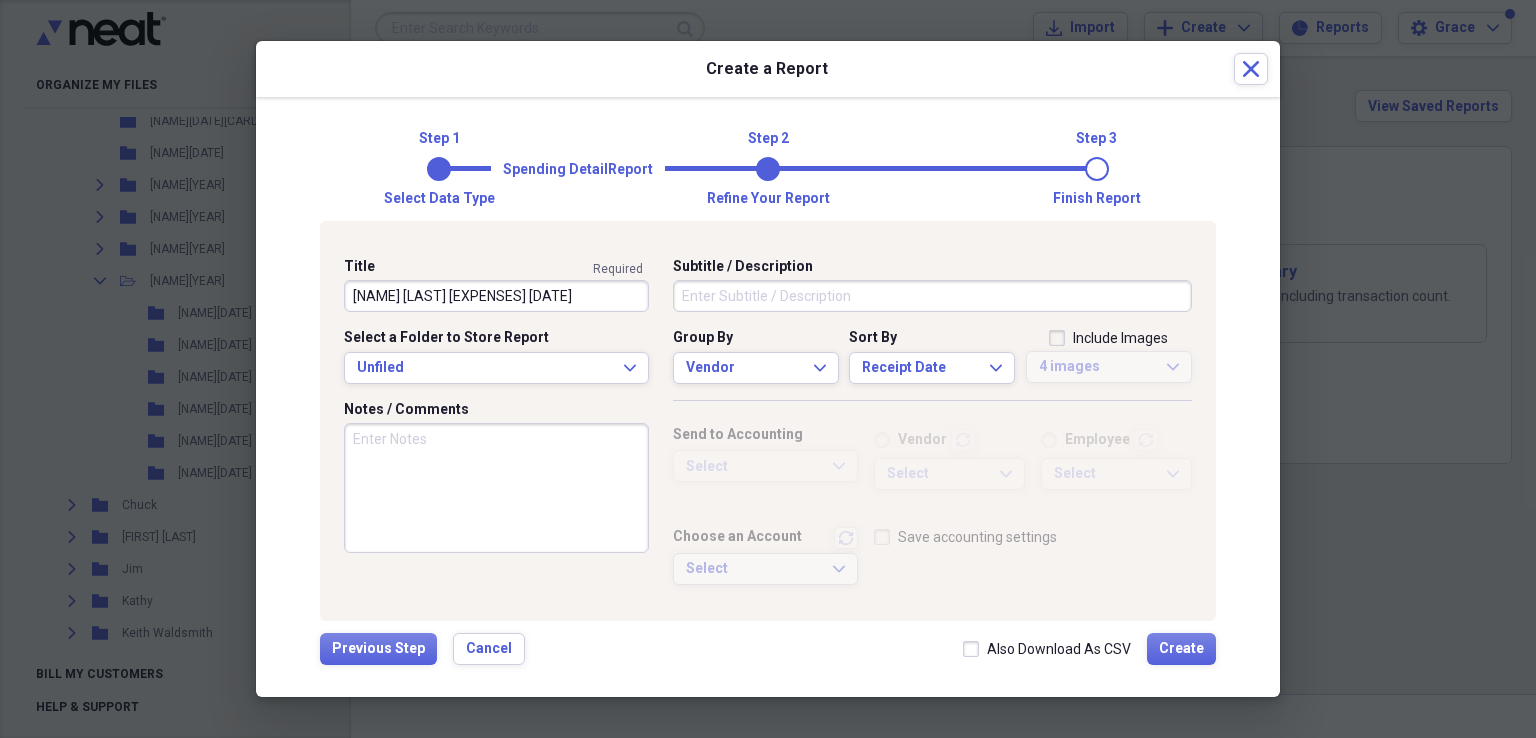 type on "Andrew Clark Expenses 20250622" 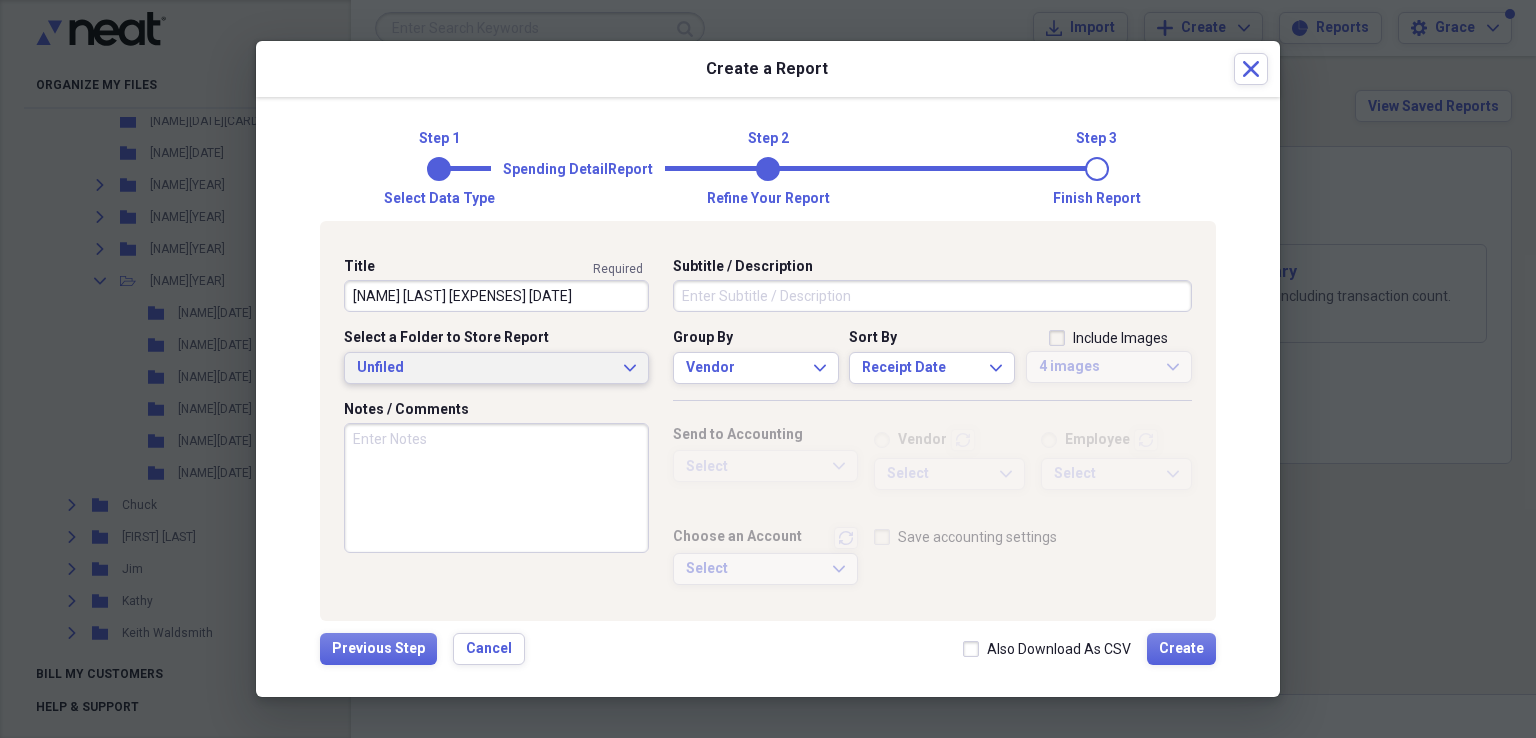 type 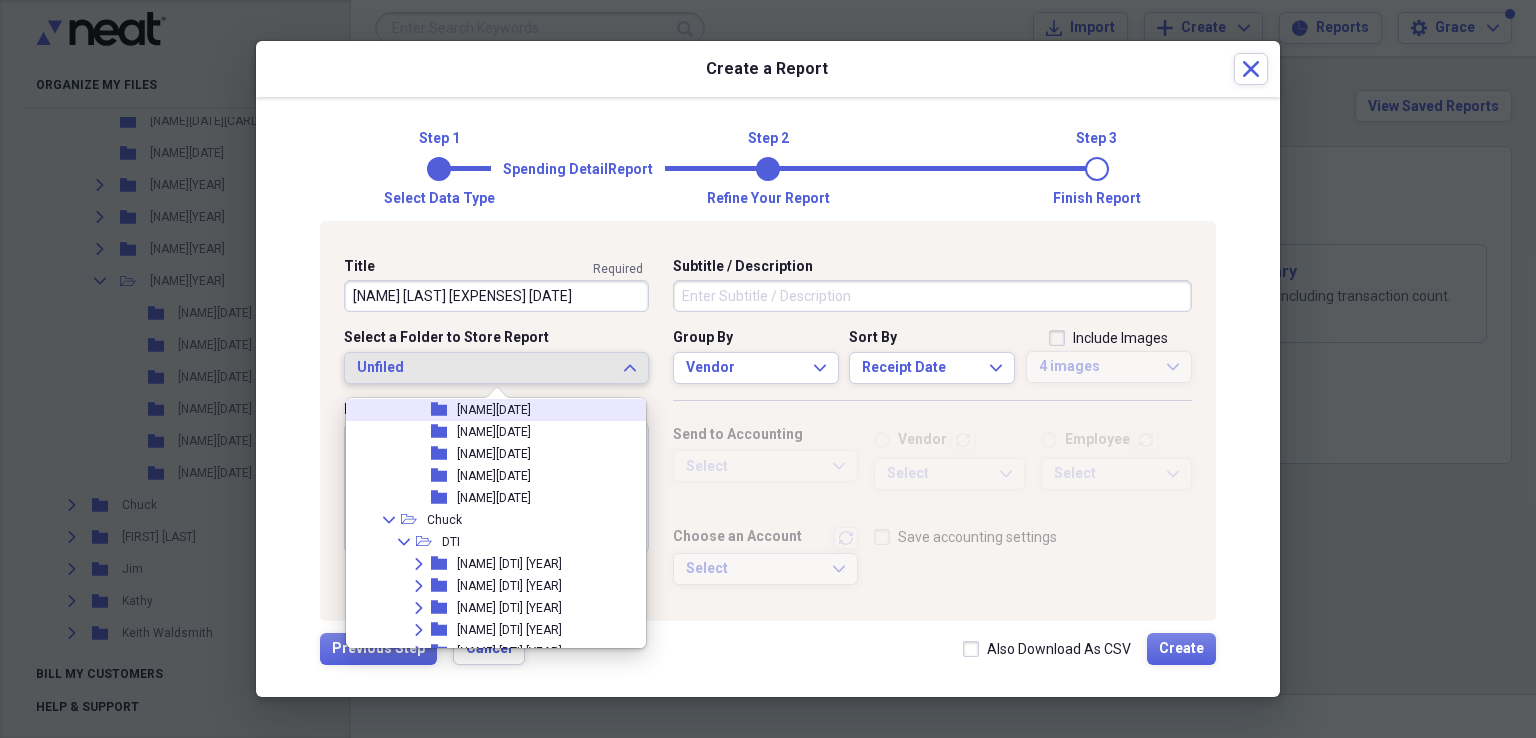 scroll, scrollTop: 100, scrollLeft: 0, axis: vertical 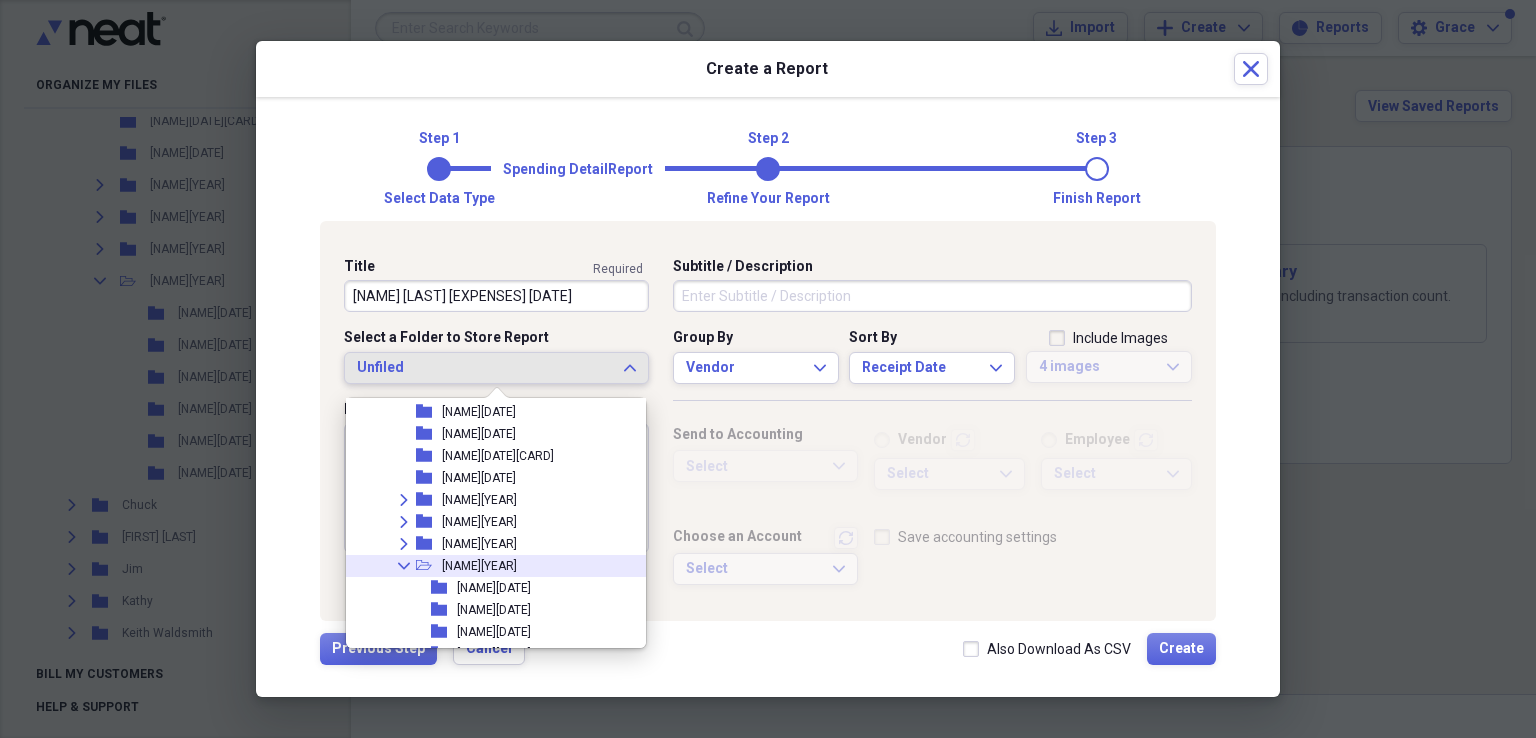 click on "Andrew2025" at bounding box center [479, 566] 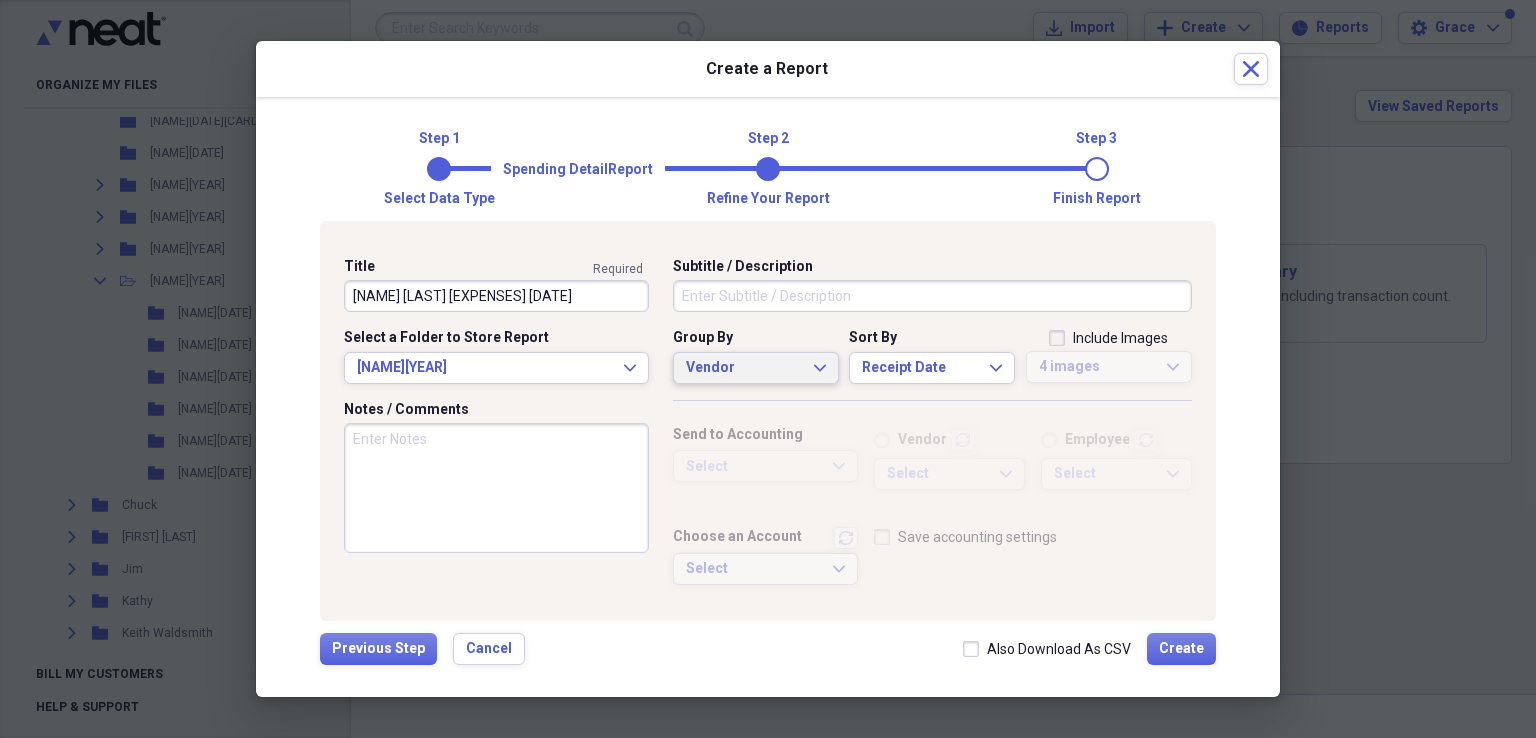 drag, startPoint x: 771, startPoint y: 368, endPoint x: 769, endPoint y: 385, distance: 17.117243 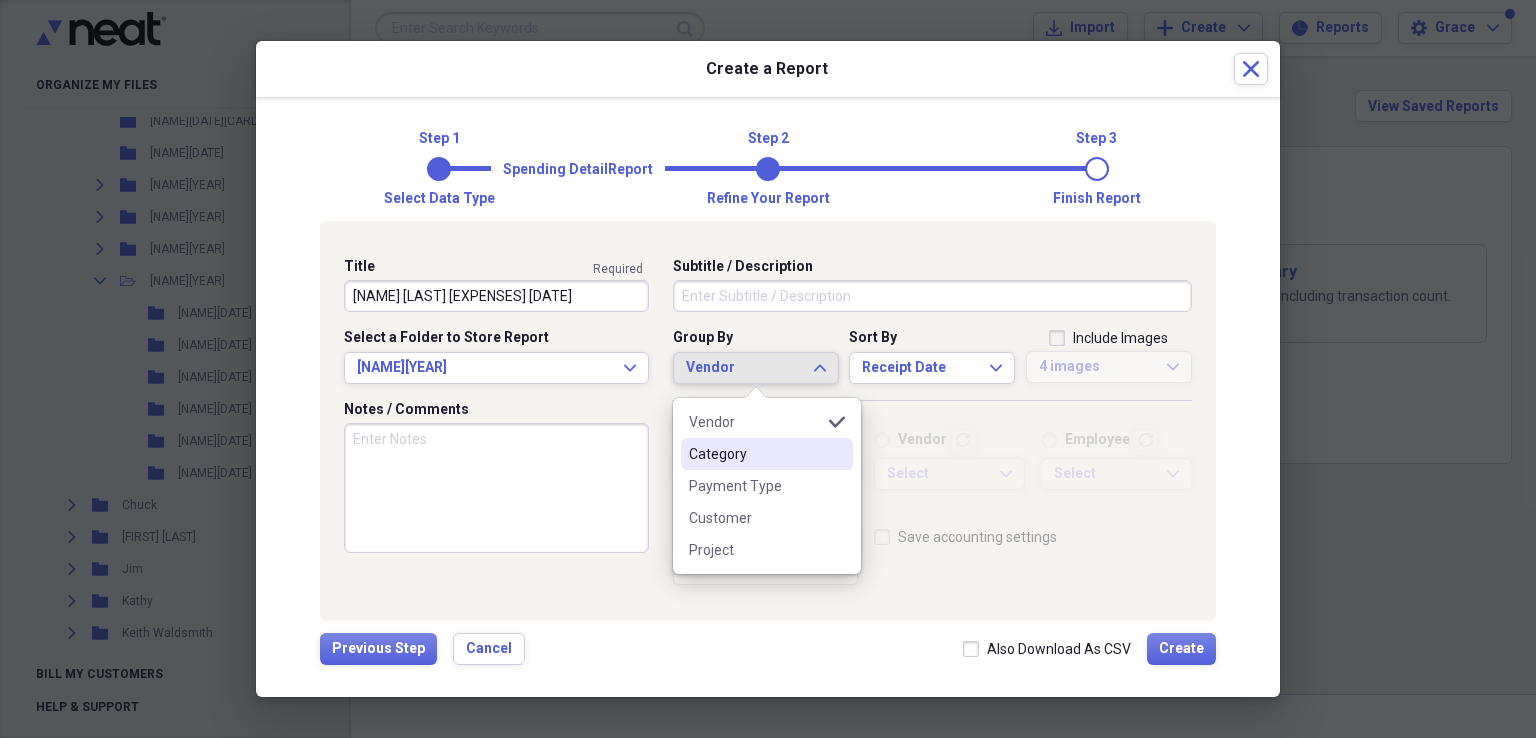click on "Category" at bounding box center [755, 454] 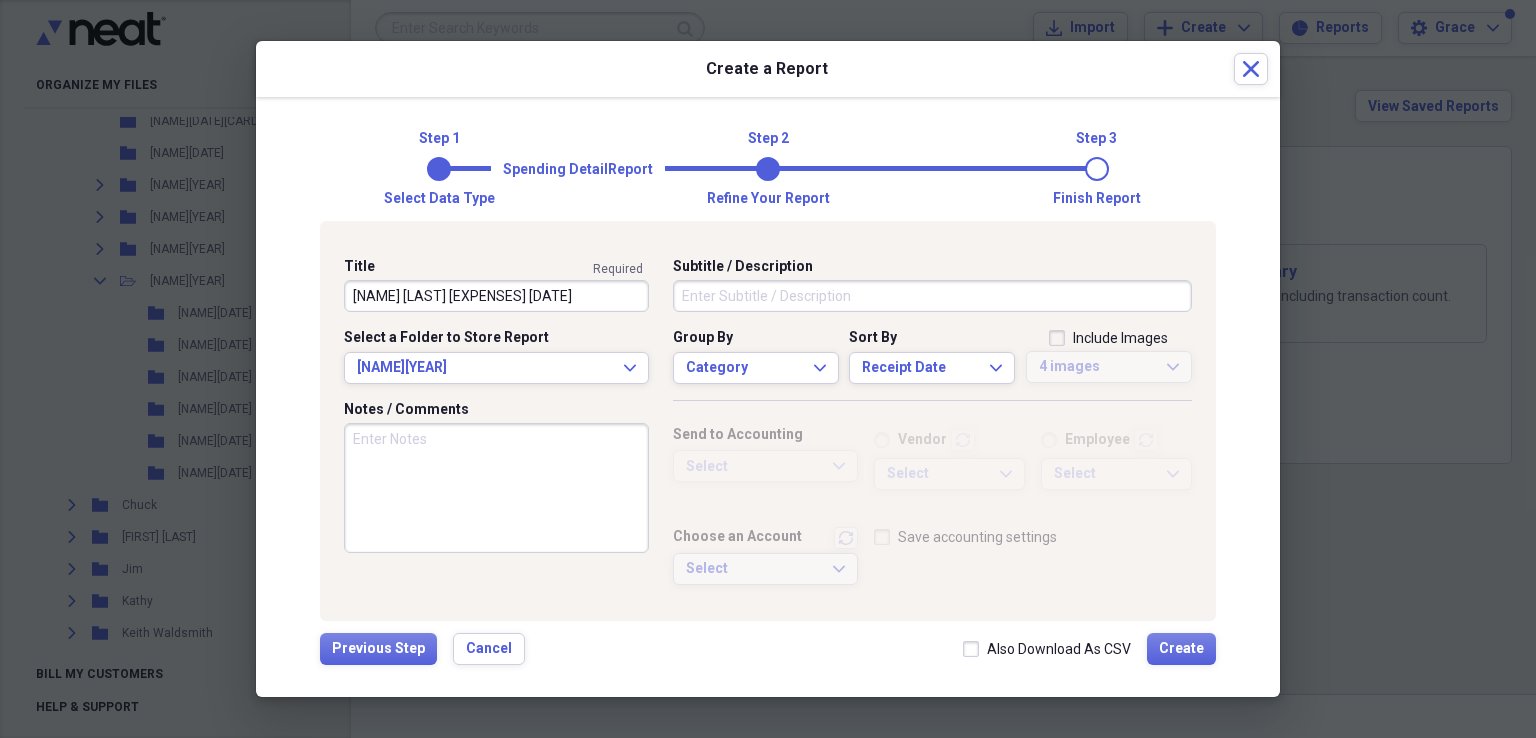 drag, startPoint x: 1051, startPoint y: 341, endPoint x: 1045, endPoint y: 354, distance: 14.3178215 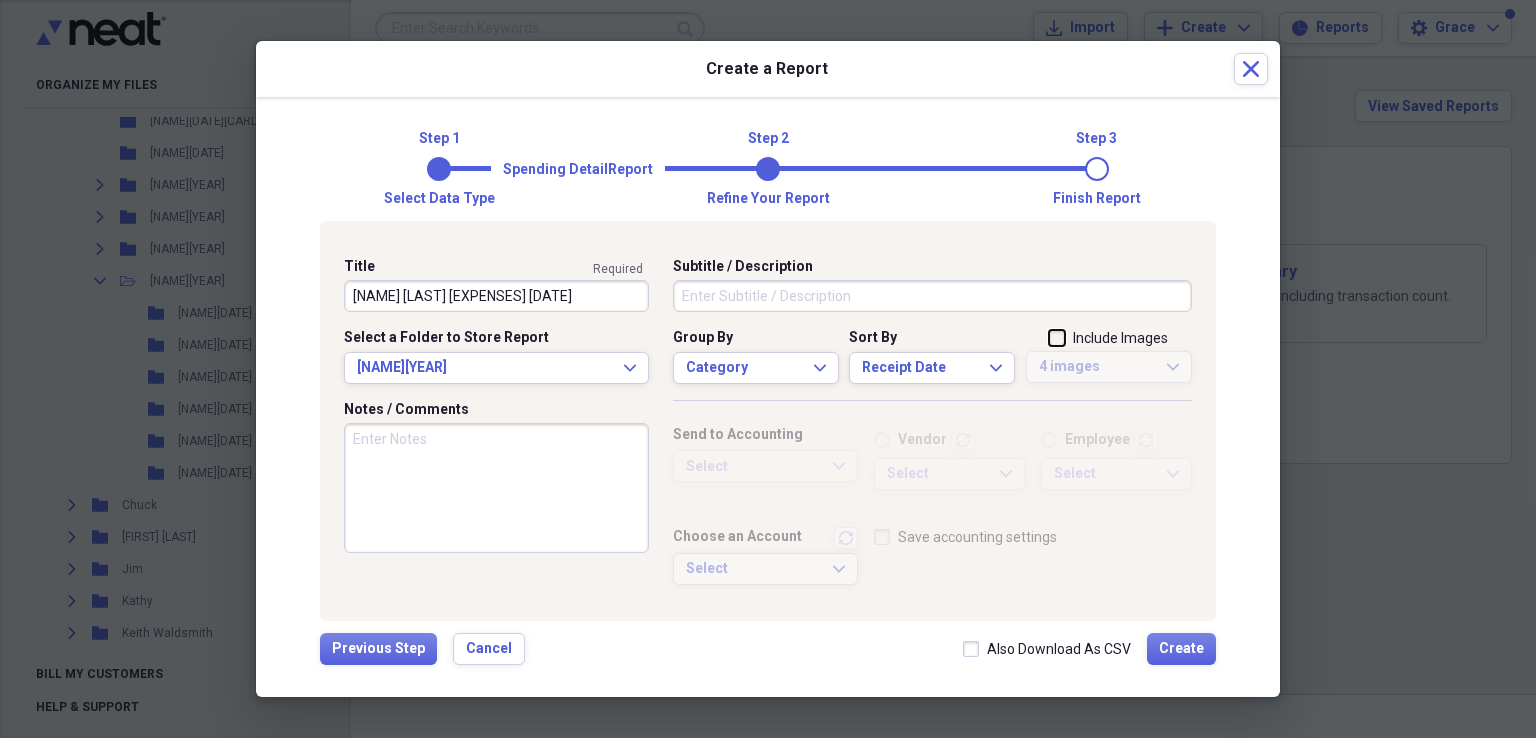 click on "Include Images" at bounding box center [1049, 339] 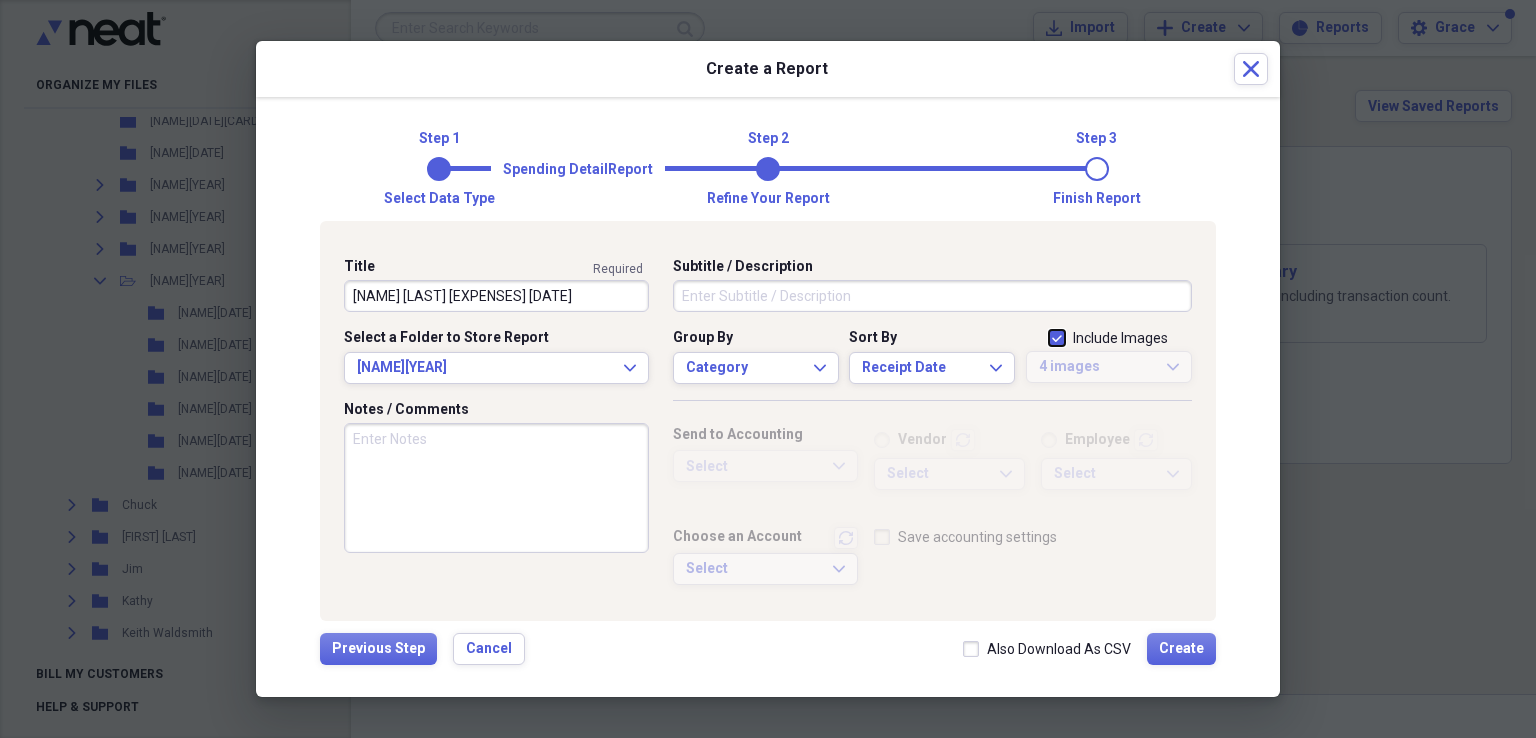 checkbox on "true" 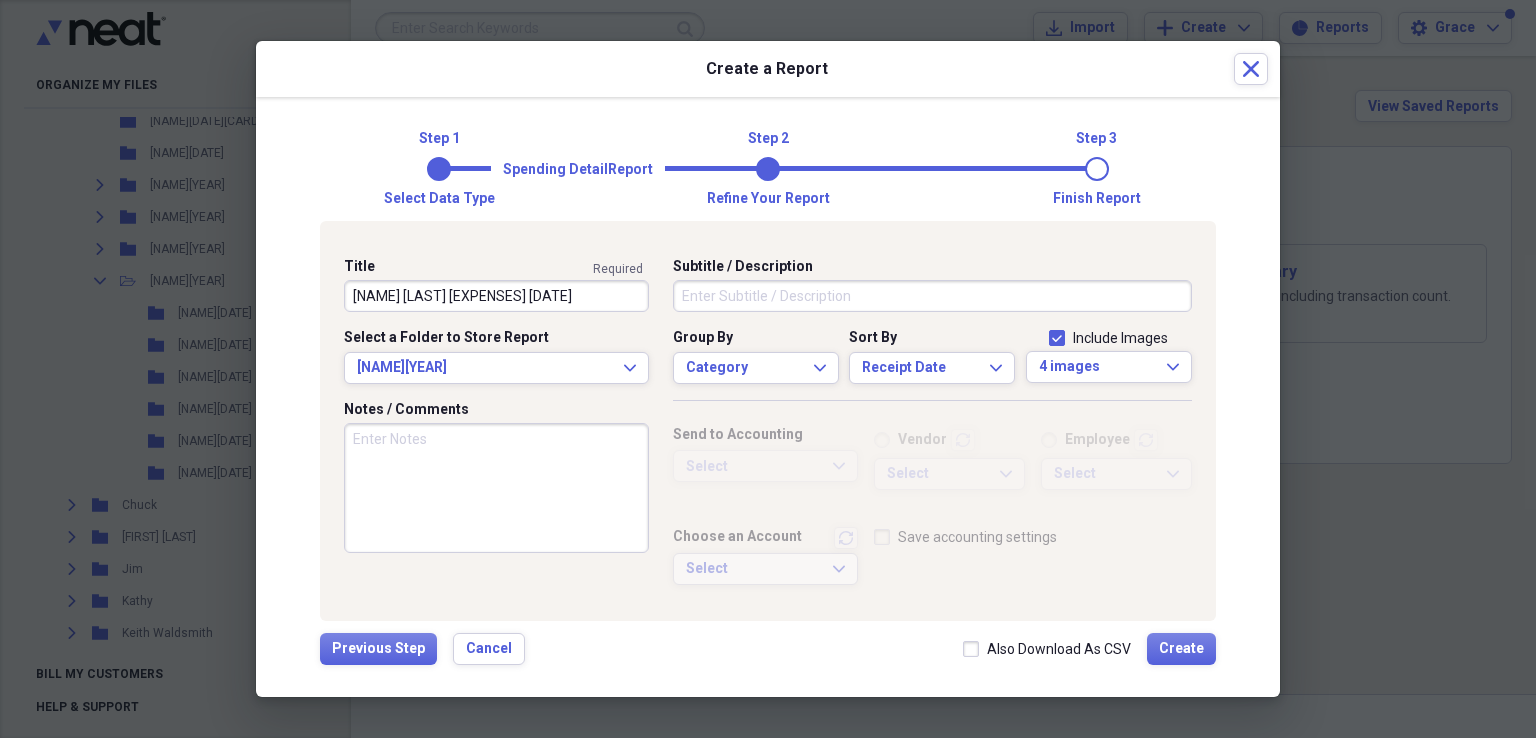 click on "Also Download As CSV" at bounding box center [1047, 649] 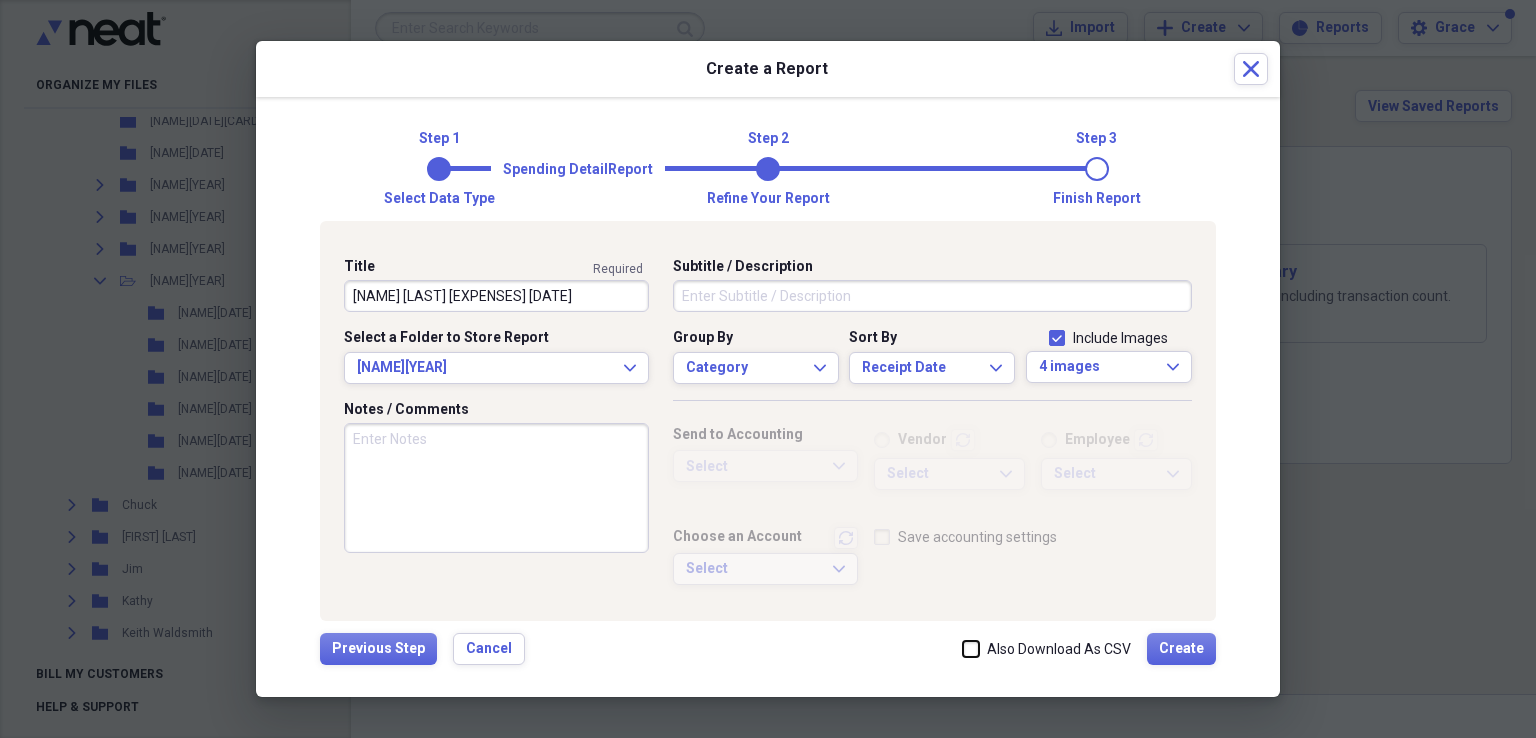 click on "Also Download As CSV" at bounding box center [963, 648] 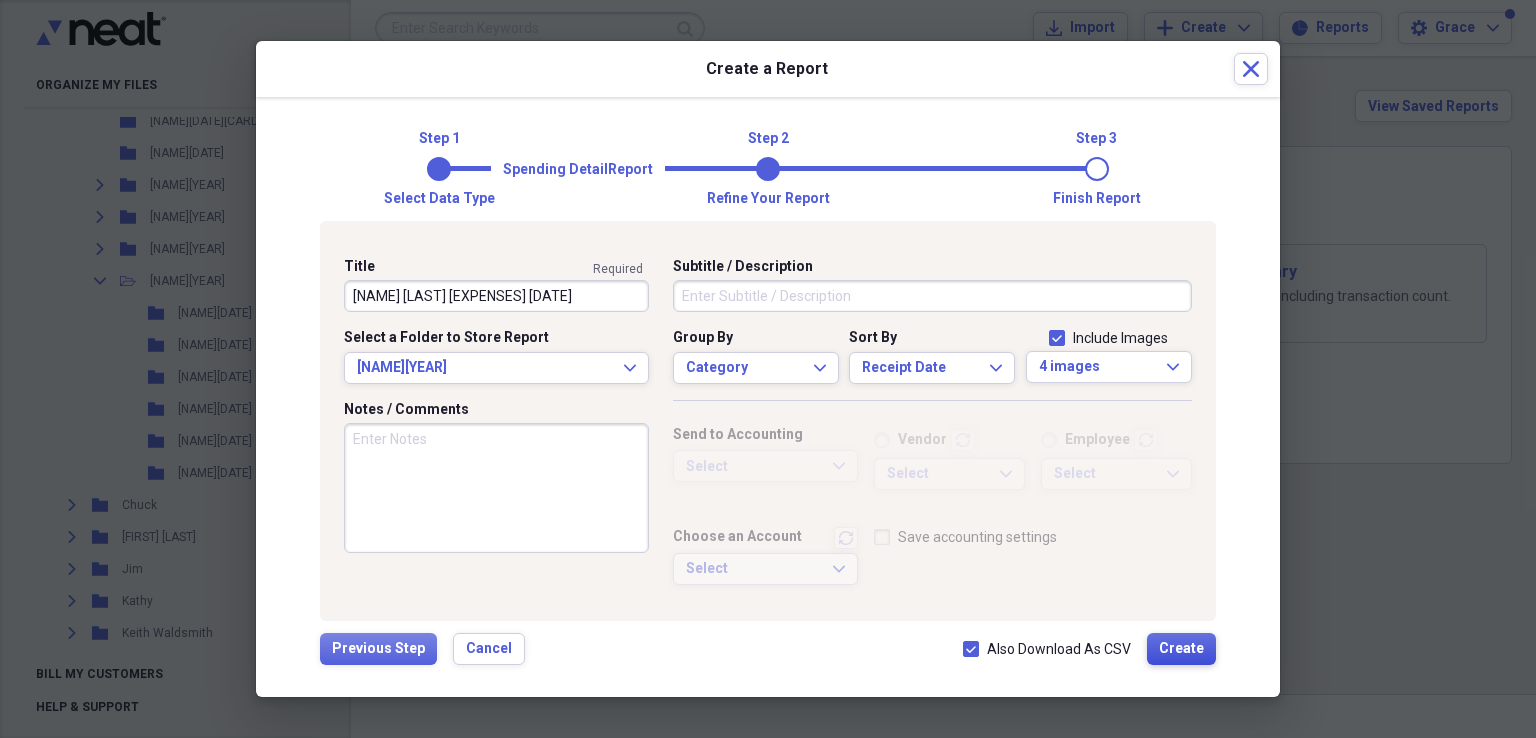 click on "Create" at bounding box center (1181, 649) 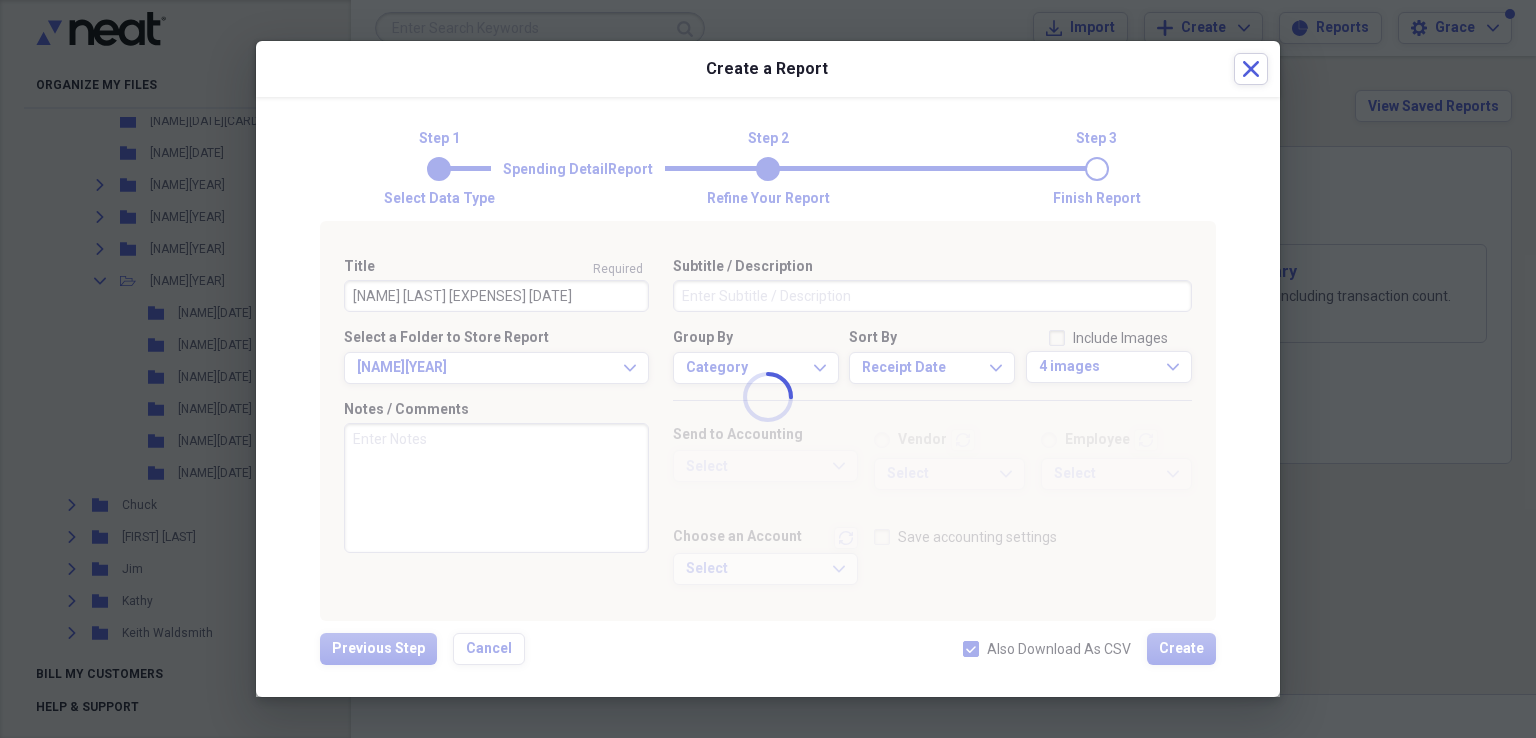 type 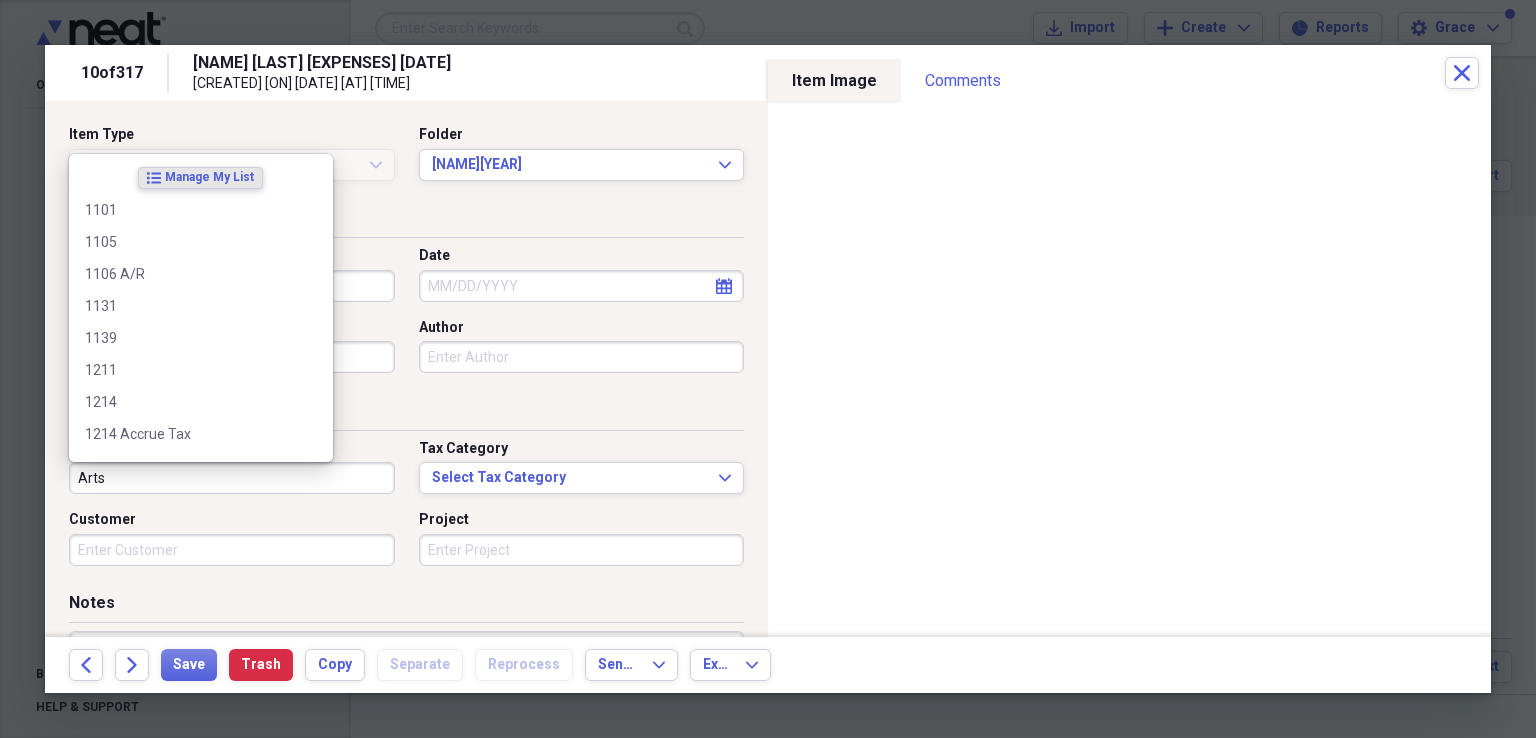 click on "Arts" at bounding box center (232, 478) 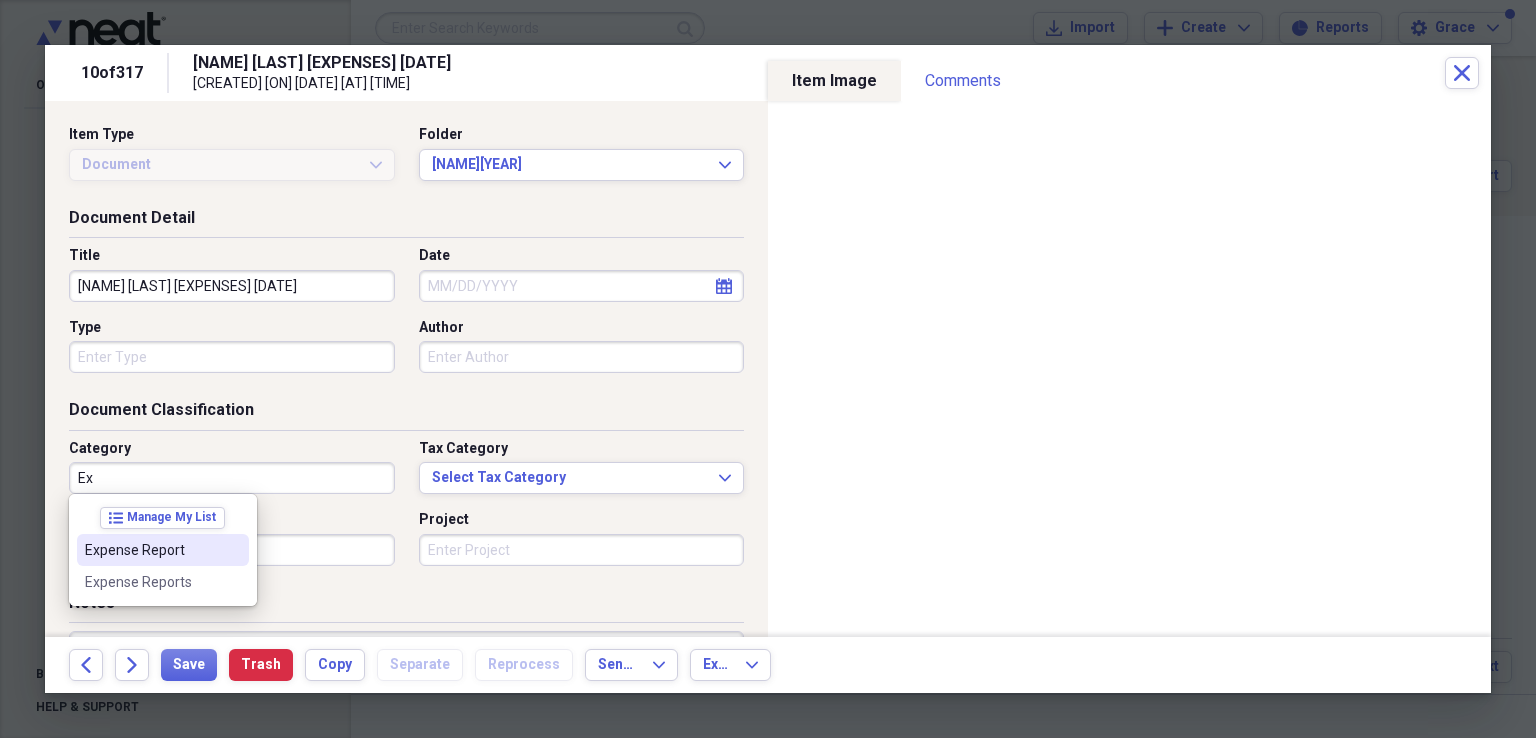 click on "Expense Report" at bounding box center (163, 550) 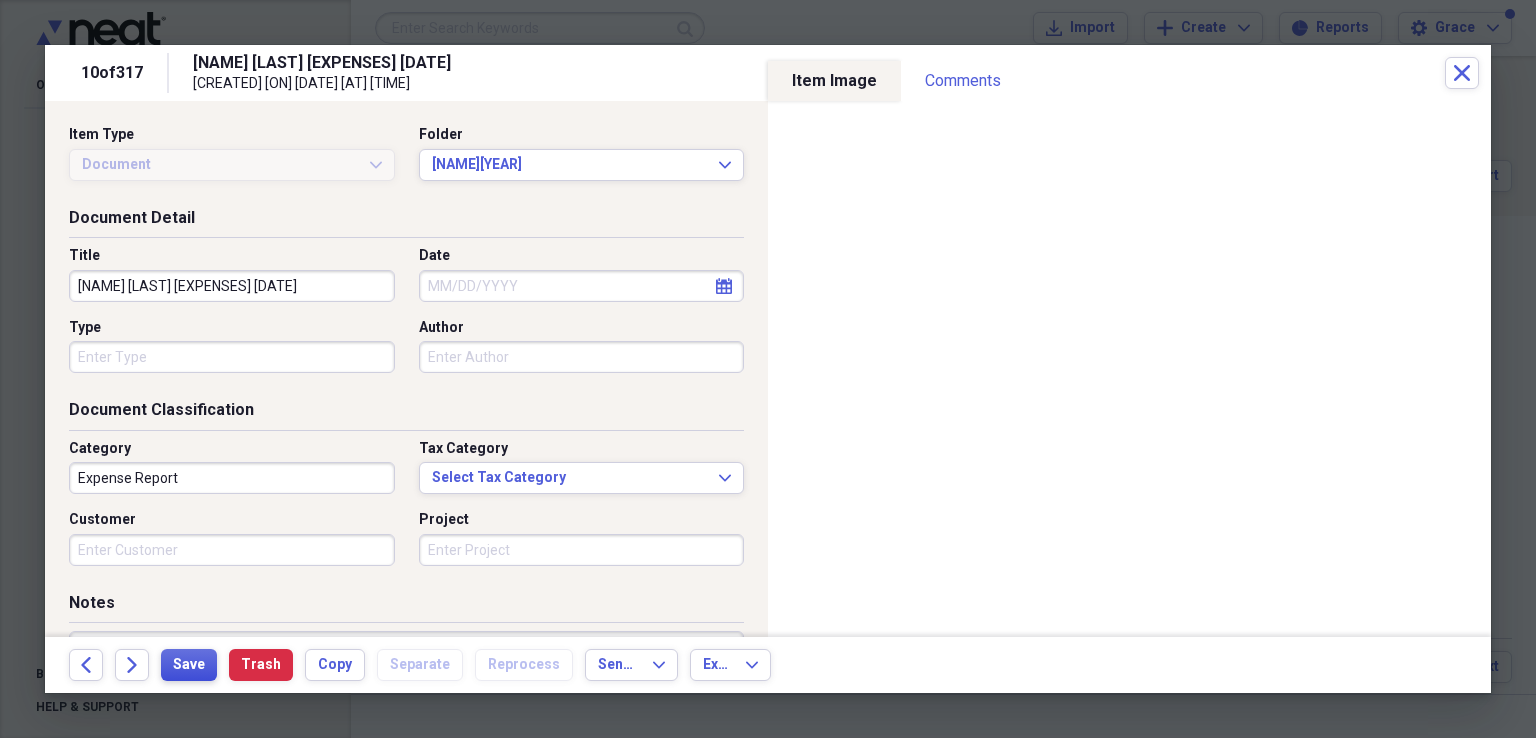 click on "Save" at bounding box center [189, 665] 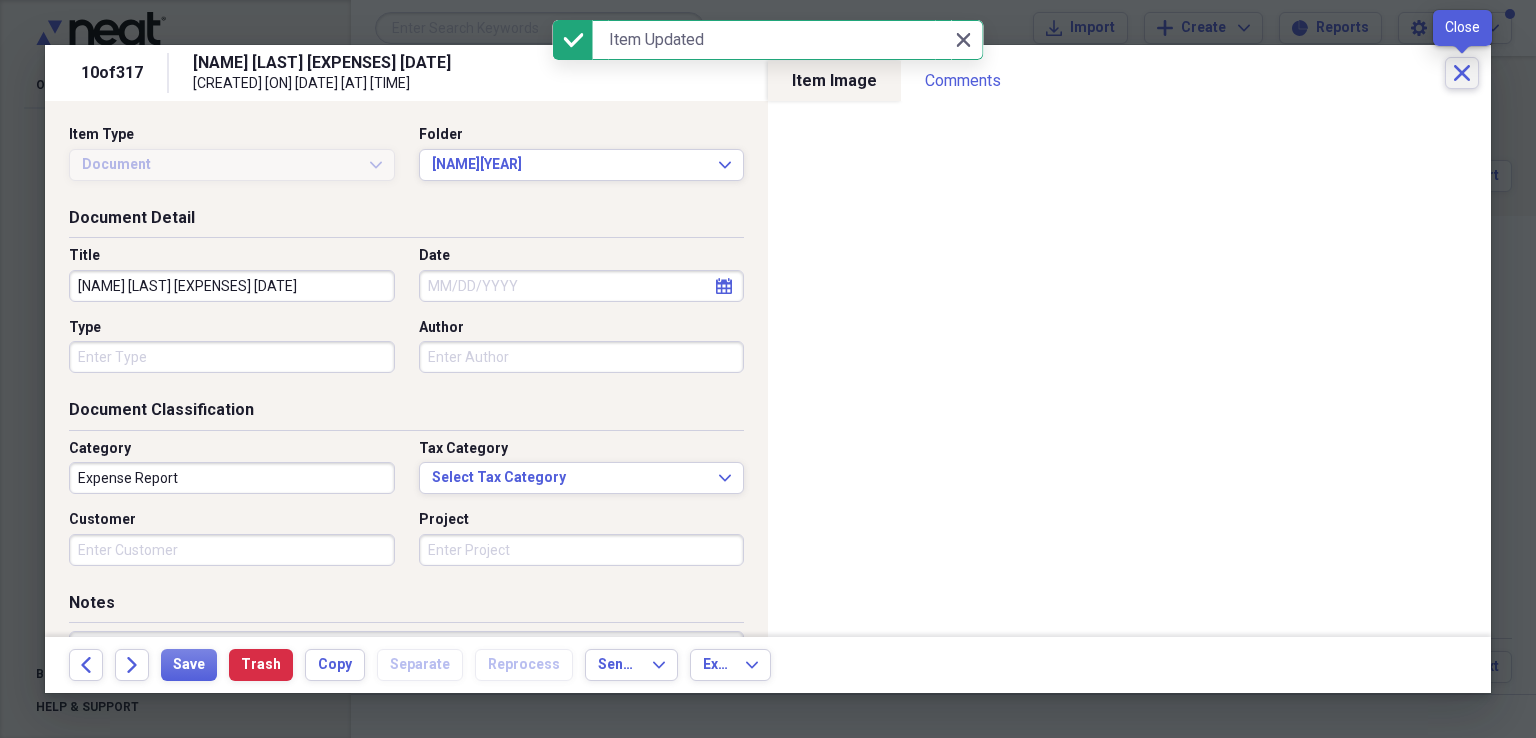 click 